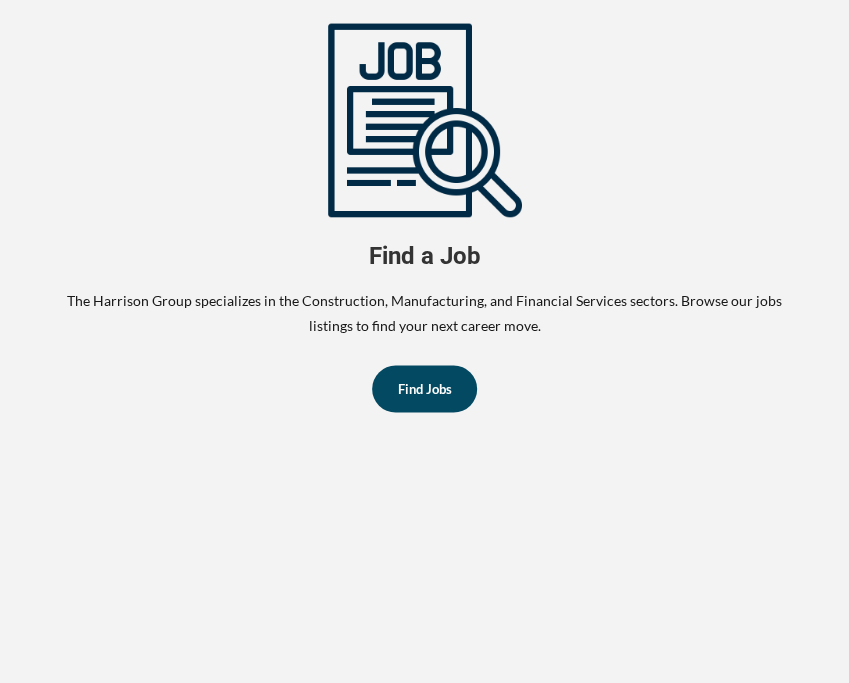 scroll, scrollTop: 1000, scrollLeft: 0, axis: vertical 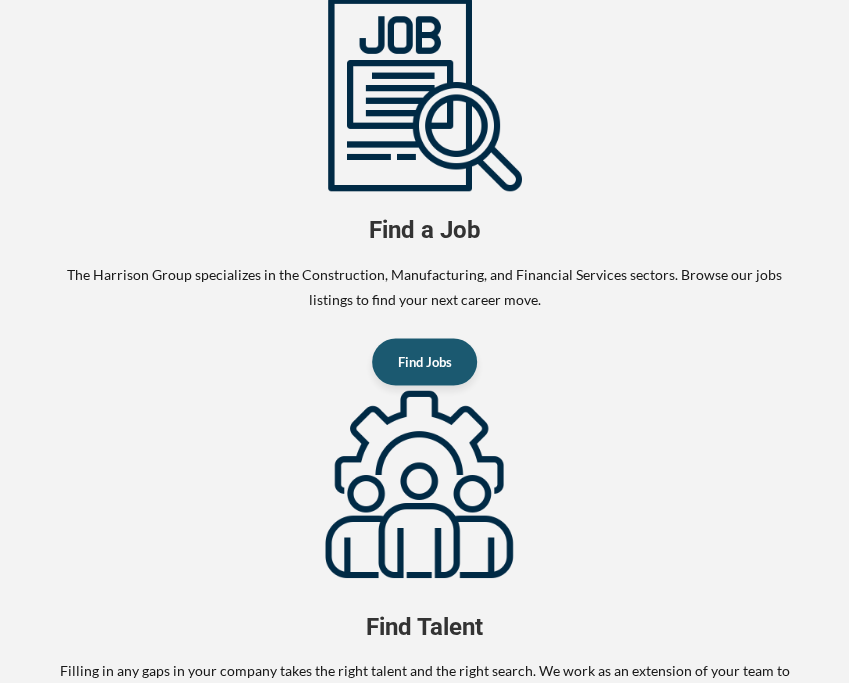 click on "Find Jobs" at bounding box center (424, 361) 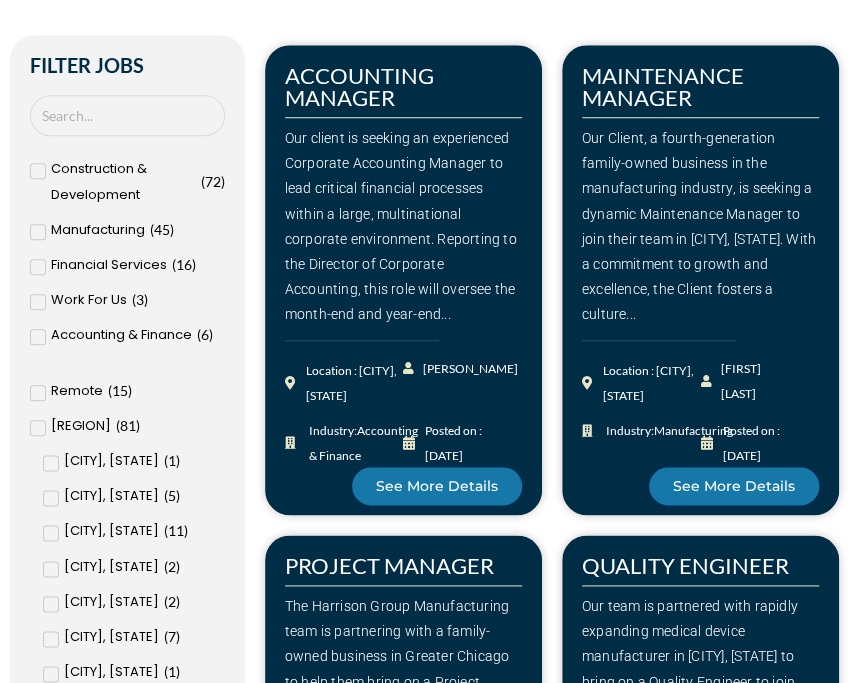 scroll, scrollTop: 477, scrollLeft: 0, axis: vertical 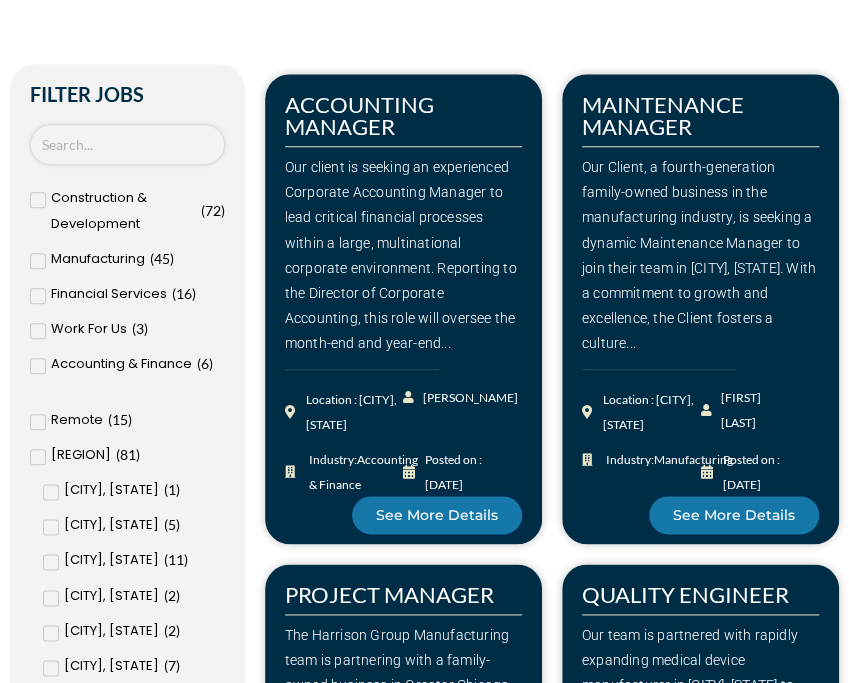 click at bounding box center [127, 144] 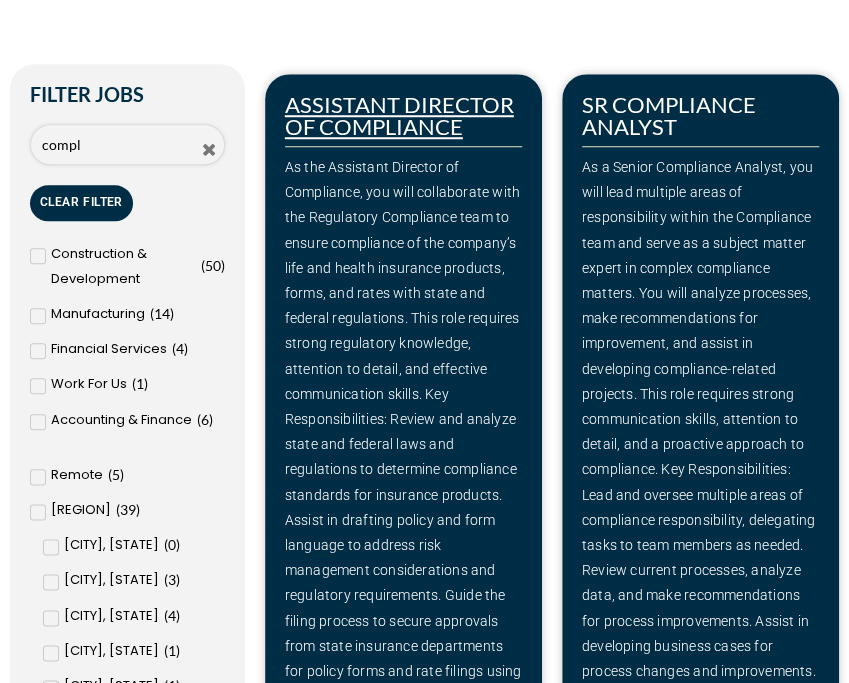 type on "compl" 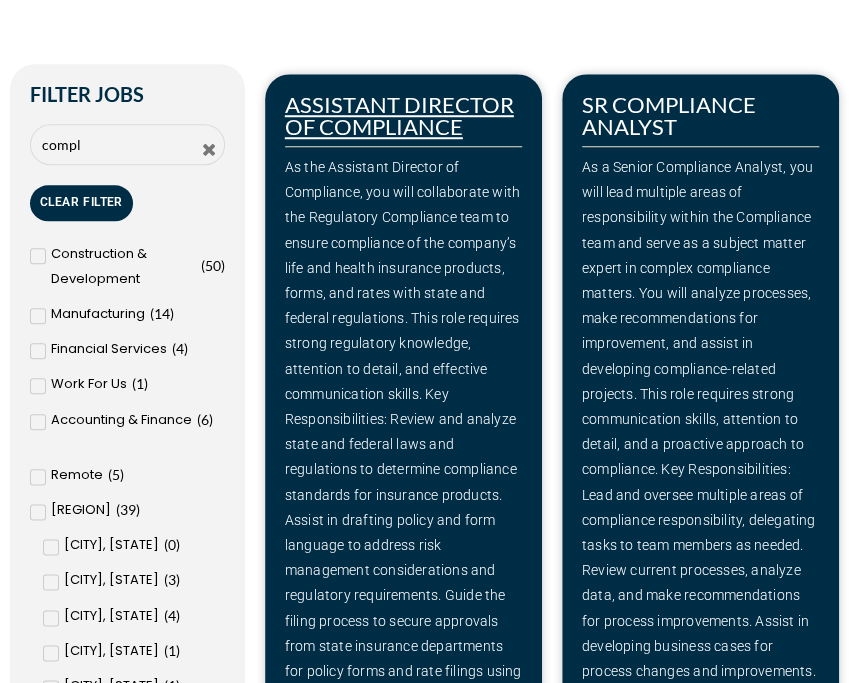 click on "ASSISTANT DIRECTOR OF COMPLIANCE" at bounding box center [399, 115] 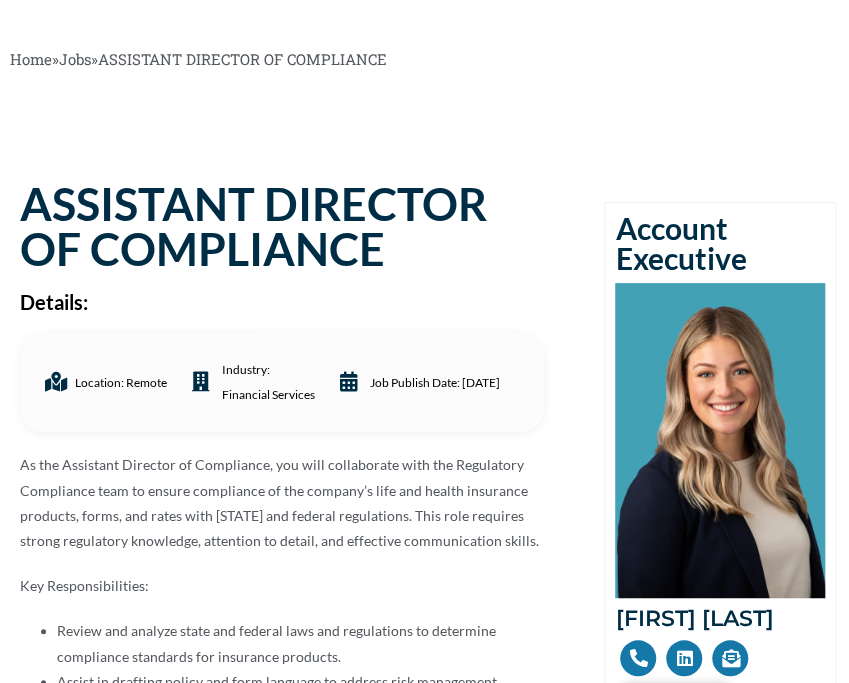 scroll, scrollTop: 0, scrollLeft: 0, axis: both 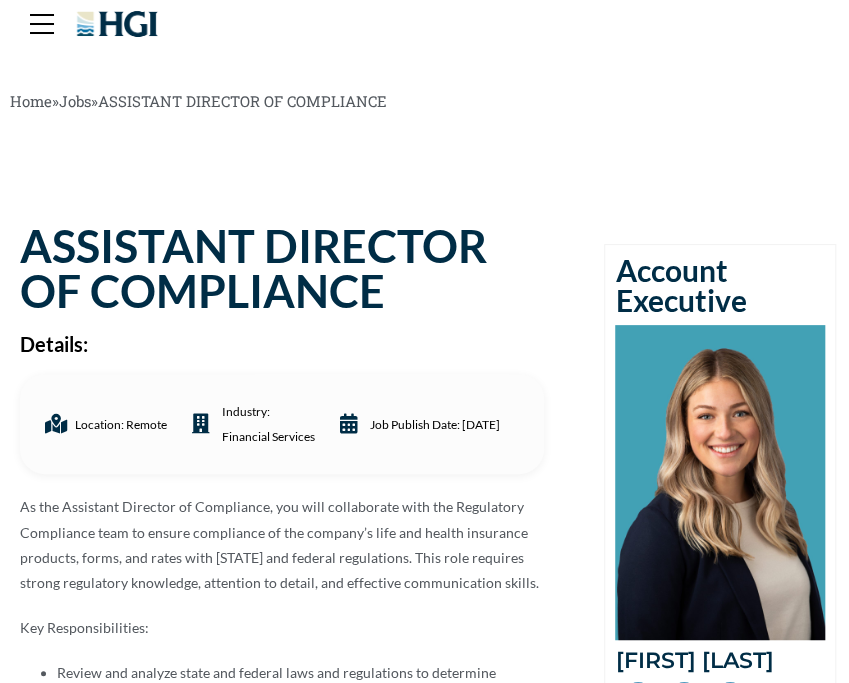 click at bounding box center [117, 24] 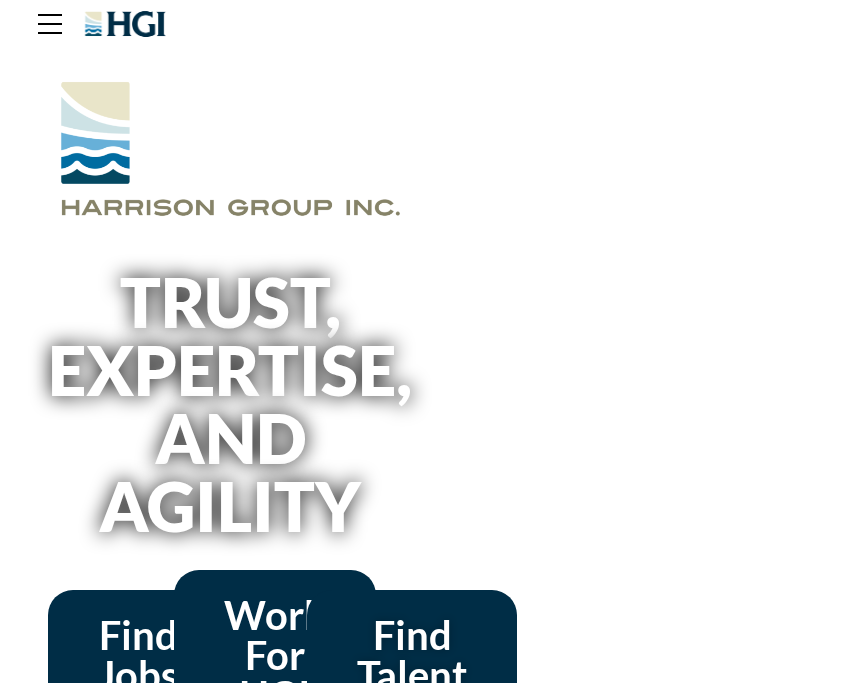 scroll, scrollTop: 0, scrollLeft: 0, axis: both 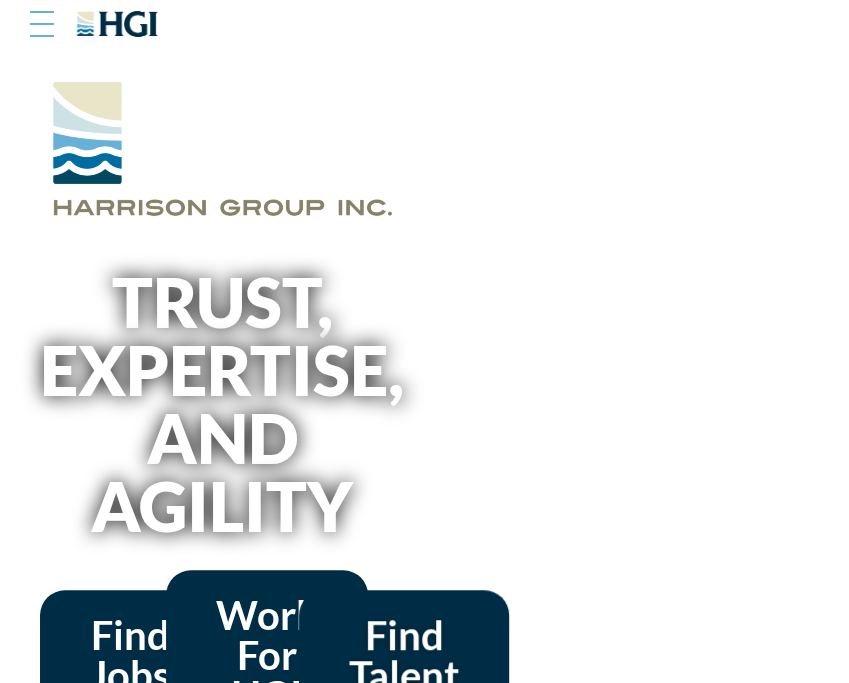 click at bounding box center (42, 14) 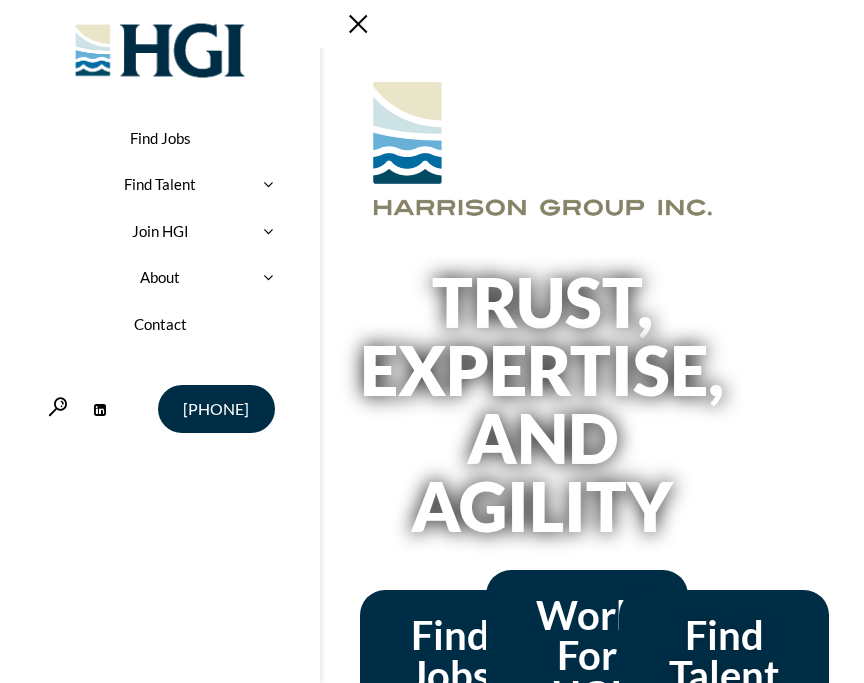 click on "Find Jobs" at bounding box center (160, 138) 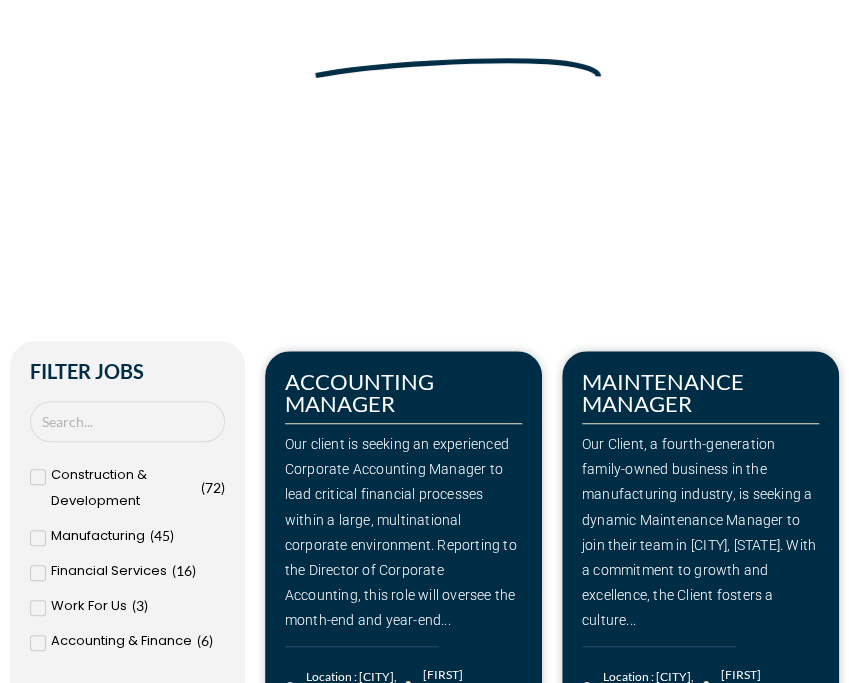 scroll, scrollTop: 0, scrollLeft: 0, axis: both 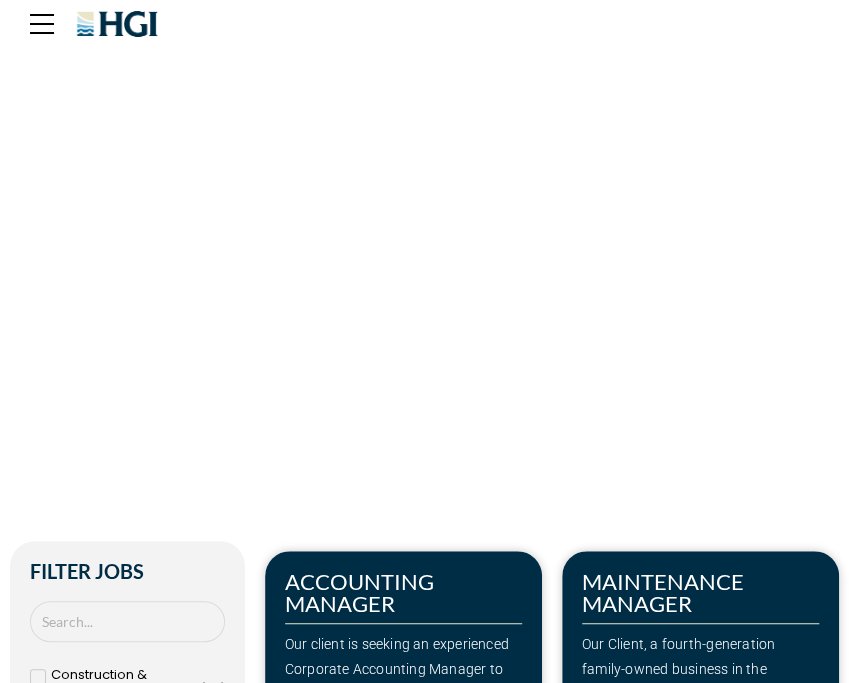 click at bounding box center [117, 24] 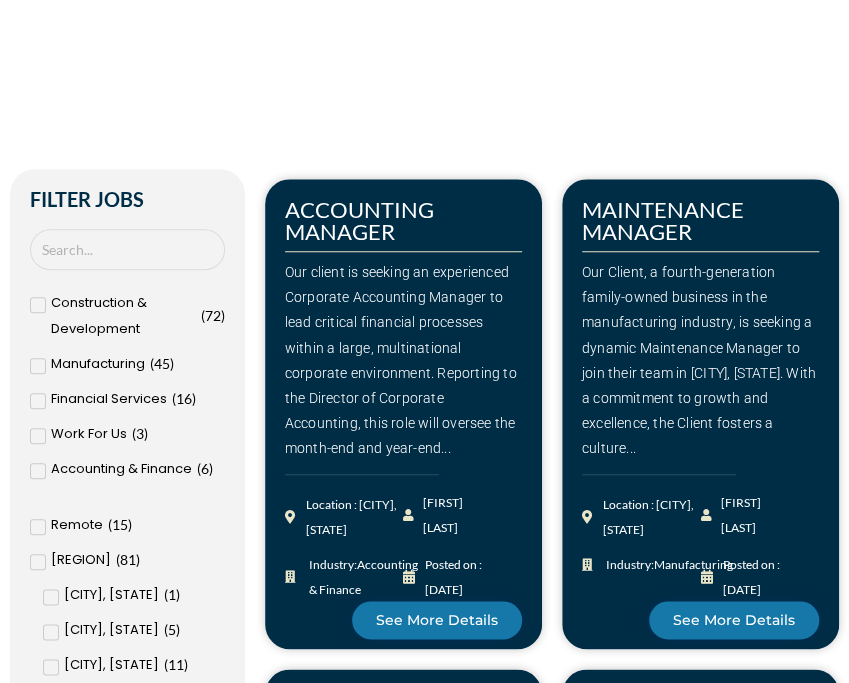 scroll, scrollTop: 500, scrollLeft: 0, axis: vertical 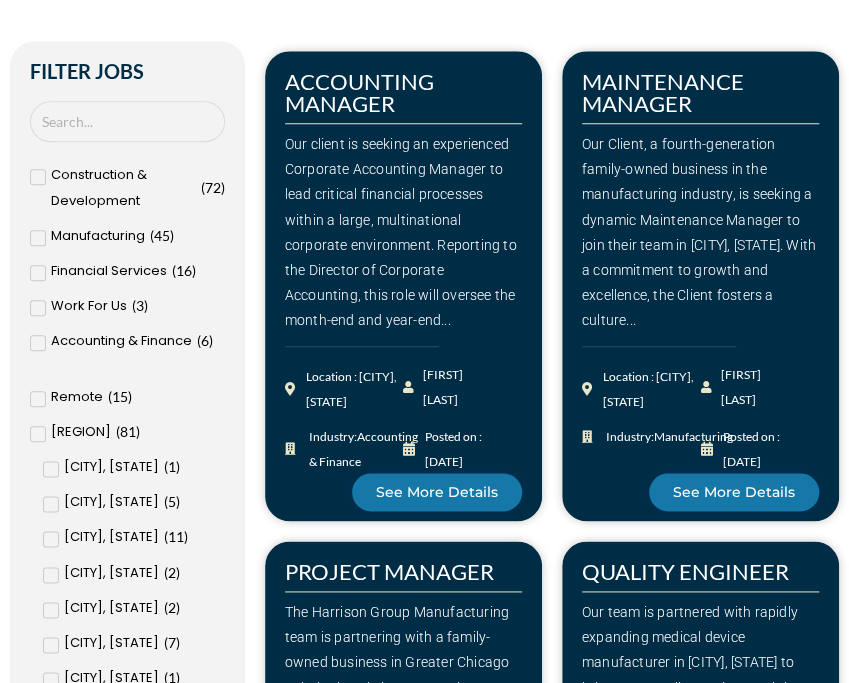click on "Remote" at bounding box center [77, 396] 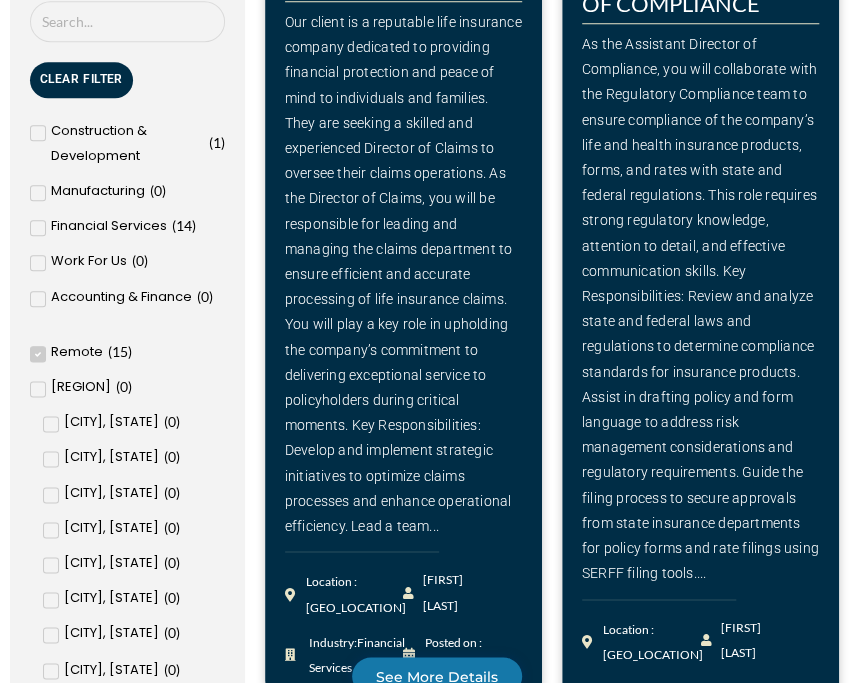 scroll, scrollTop: 500, scrollLeft: 0, axis: vertical 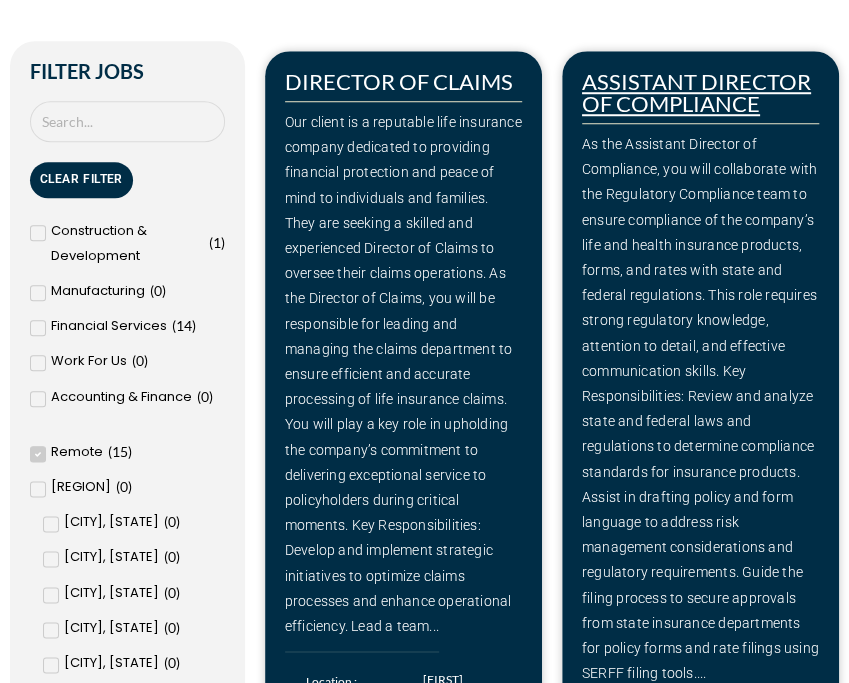 click on "ASSISTANT DIRECTOR OF COMPLIANCE" at bounding box center [696, 92] 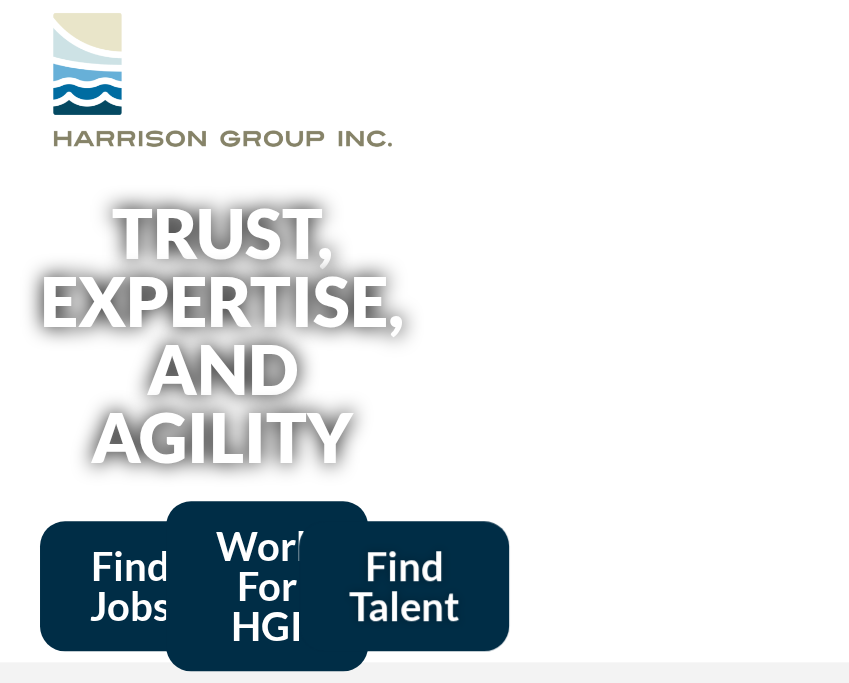 scroll, scrollTop: 100, scrollLeft: 0, axis: vertical 